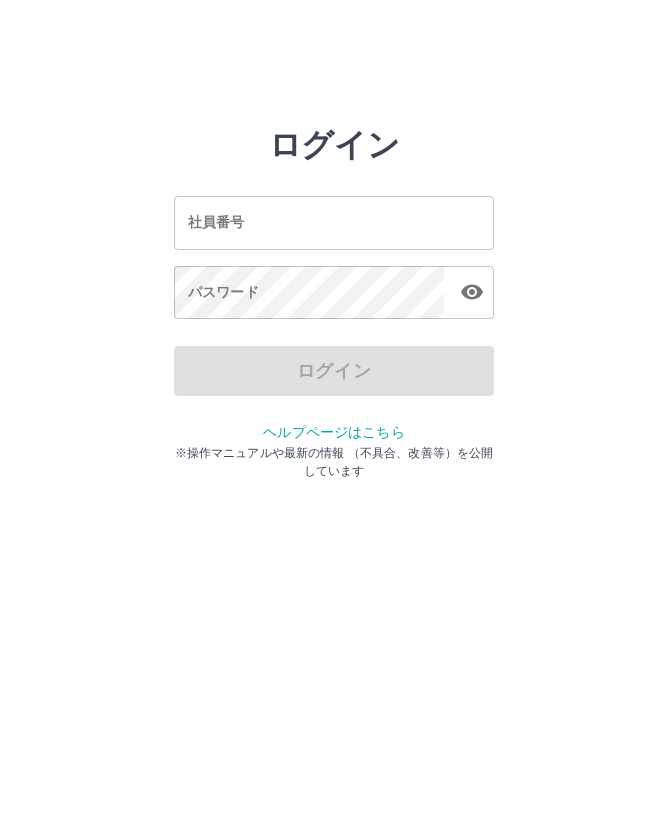 scroll, scrollTop: 0, scrollLeft: 0, axis: both 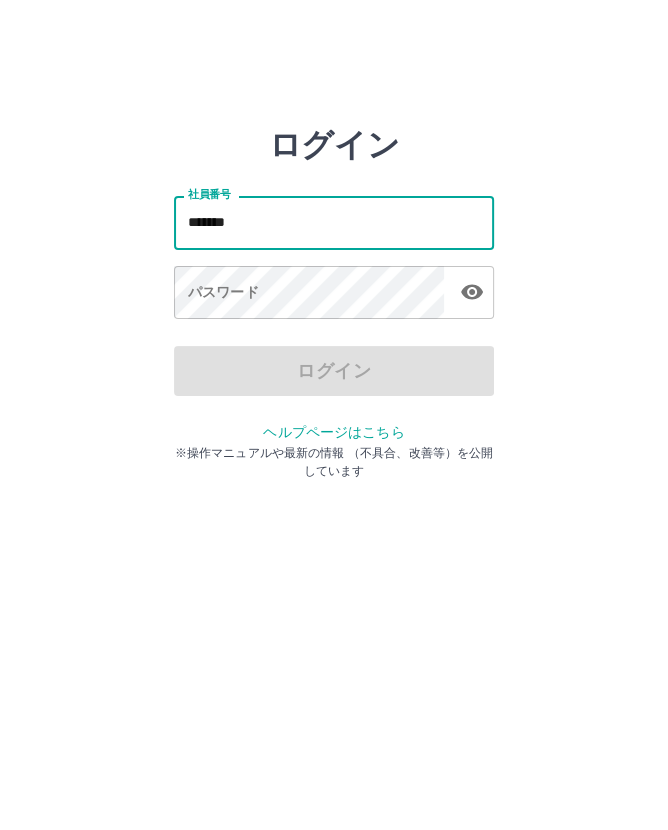 type on "*******" 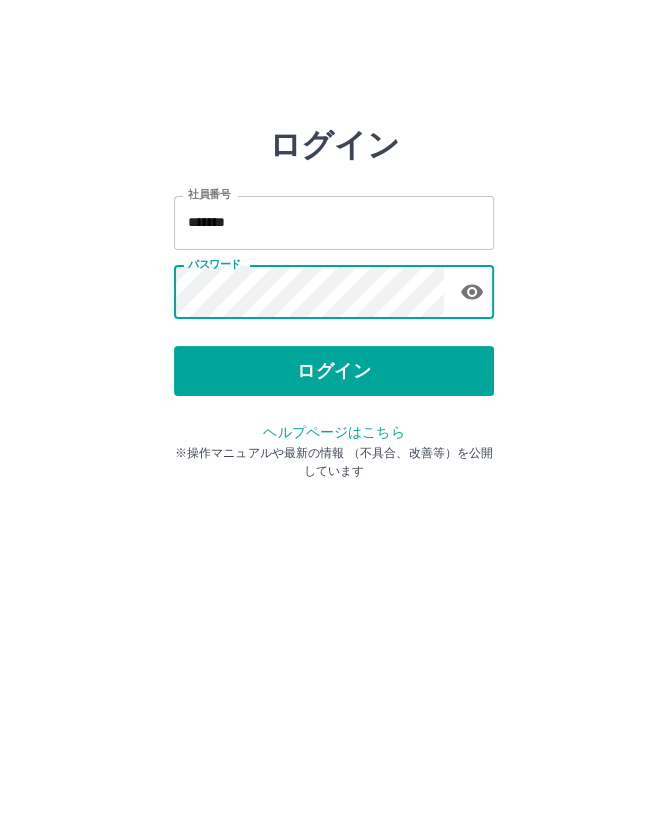 click on "ログイン" at bounding box center (334, 371) 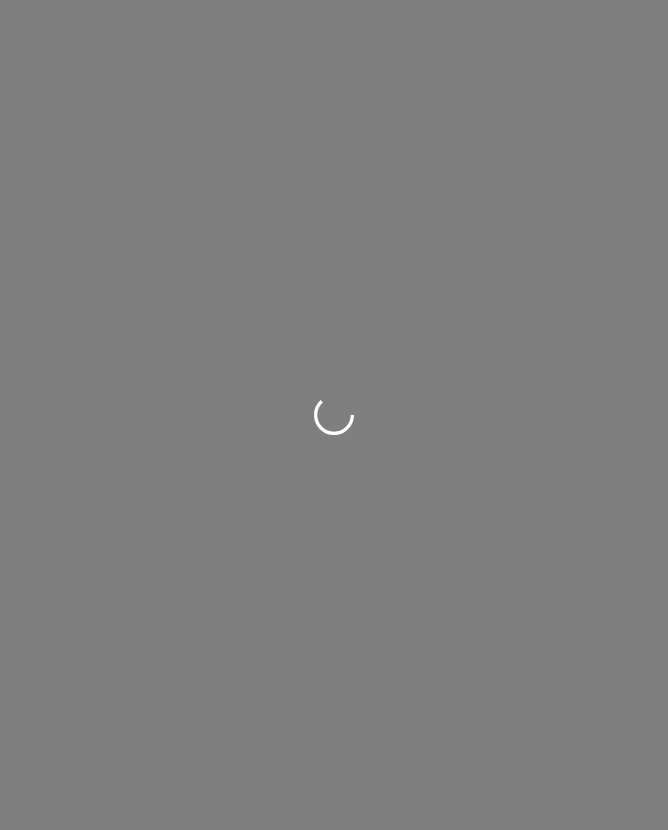 scroll, scrollTop: 0, scrollLeft: 0, axis: both 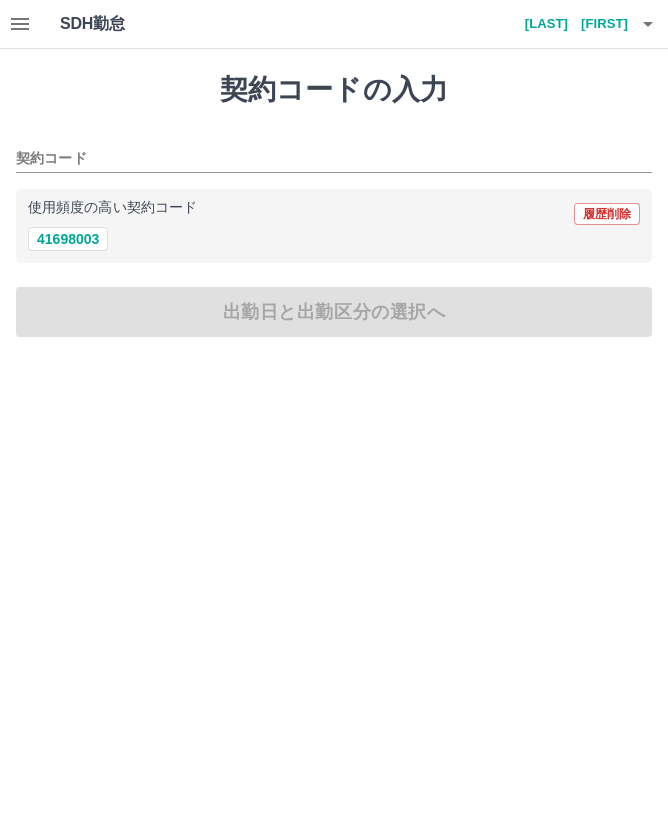 click on "41698003" at bounding box center (68, 239) 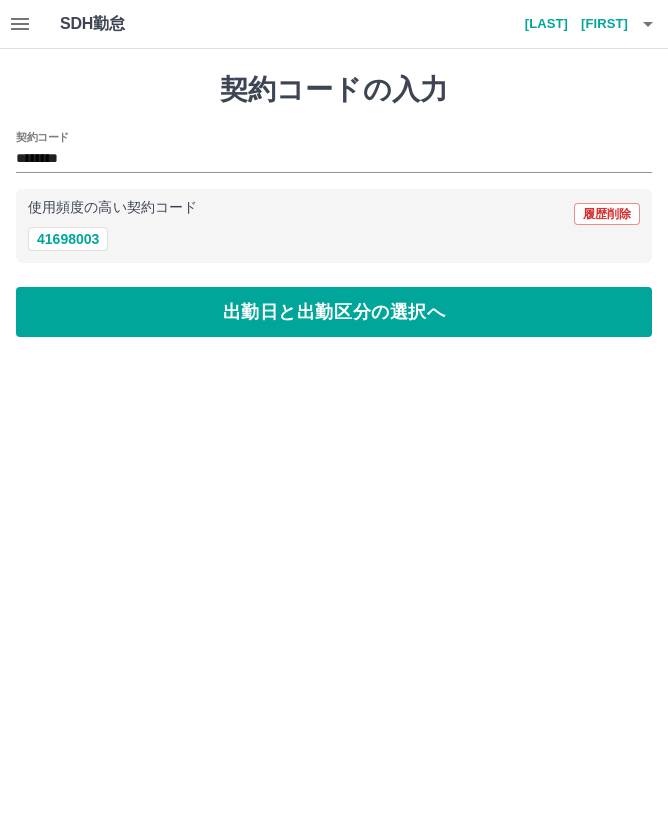 type on "********" 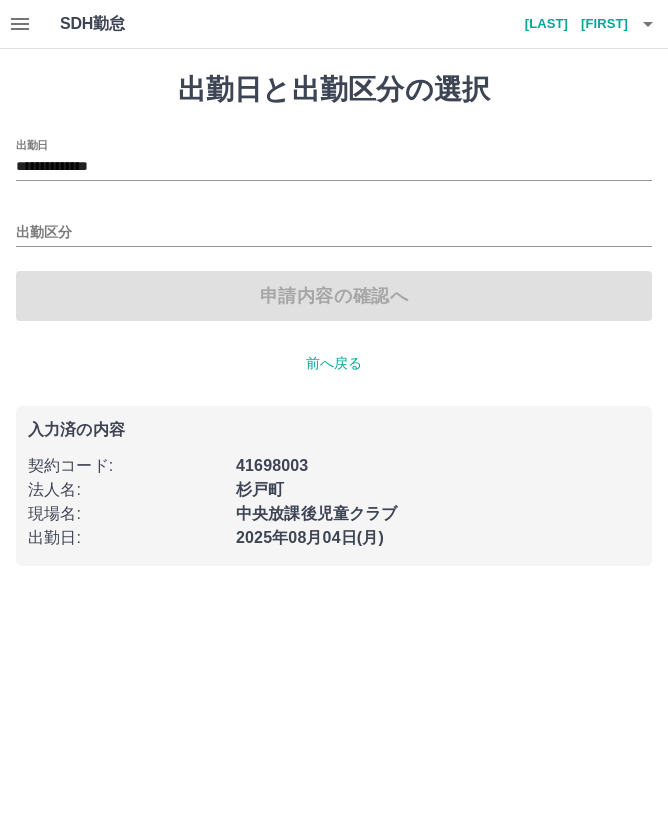 click on "**********" at bounding box center [334, 167] 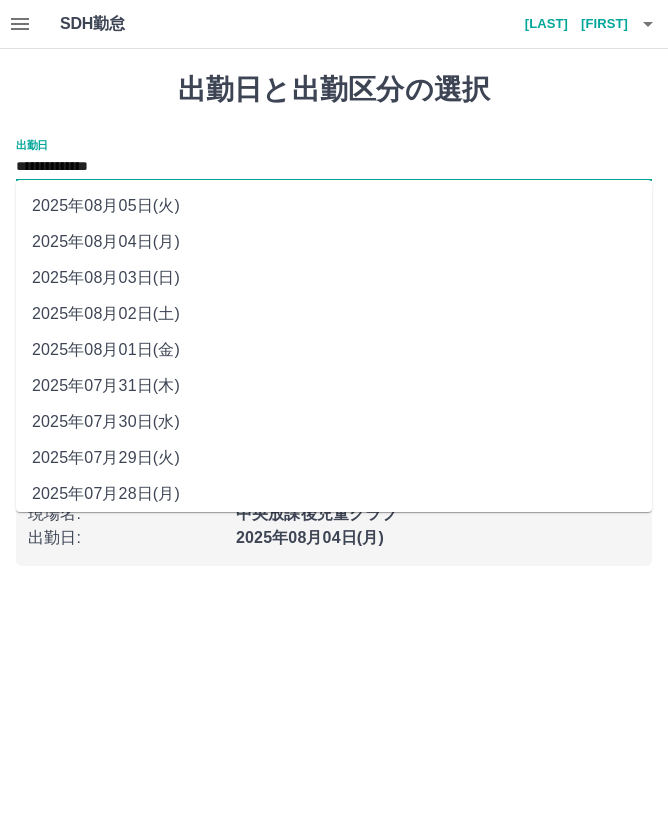 click on "2025年08月03日(日)" at bounding box center (334, 278) 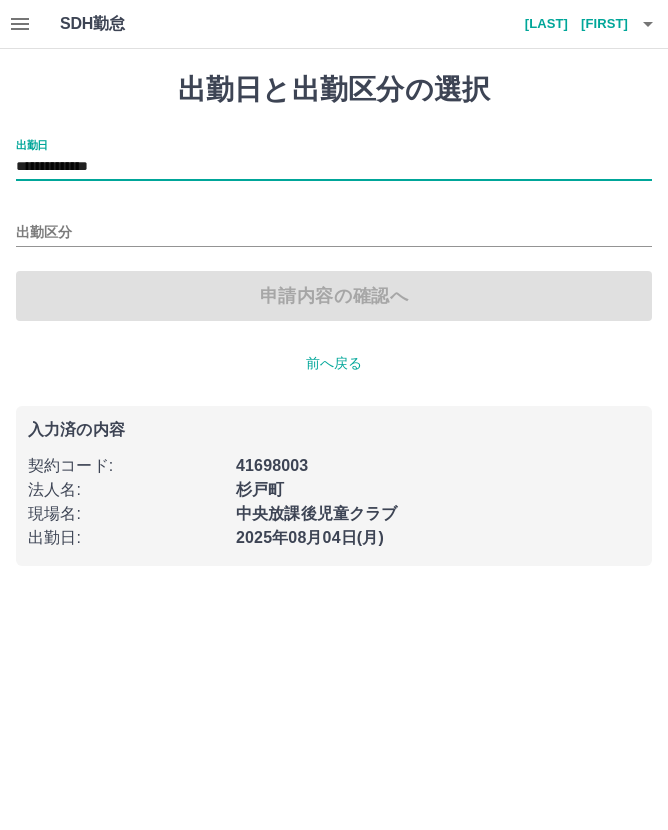 click on "出勤区分" at bounding box center [334, 233] 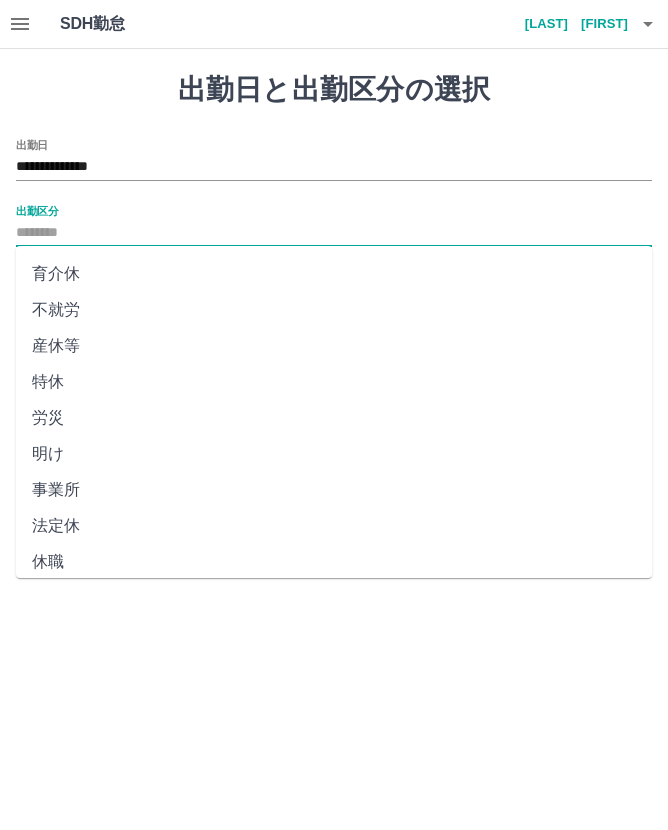 scroll, scrollTop: 321, scrollLeft: 0, axis: vertical 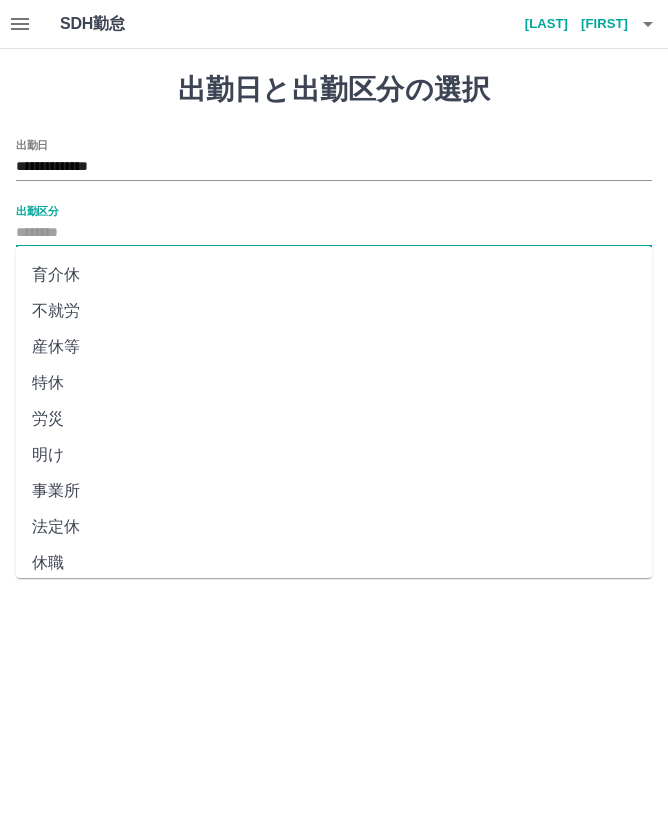 click on "法定休" at bounding box center [334, 527] 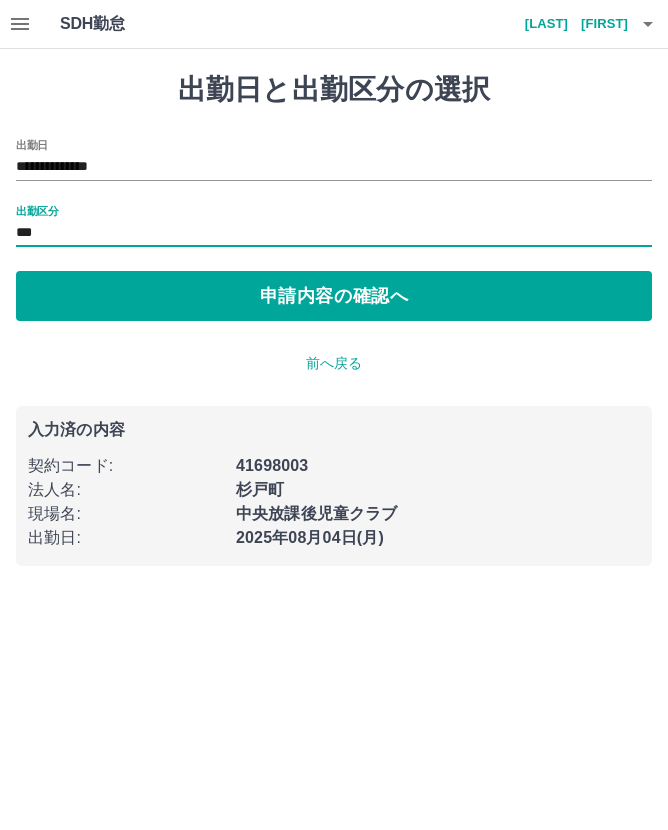click on "申請内容の確認へ" at bounding box center (334, 296) 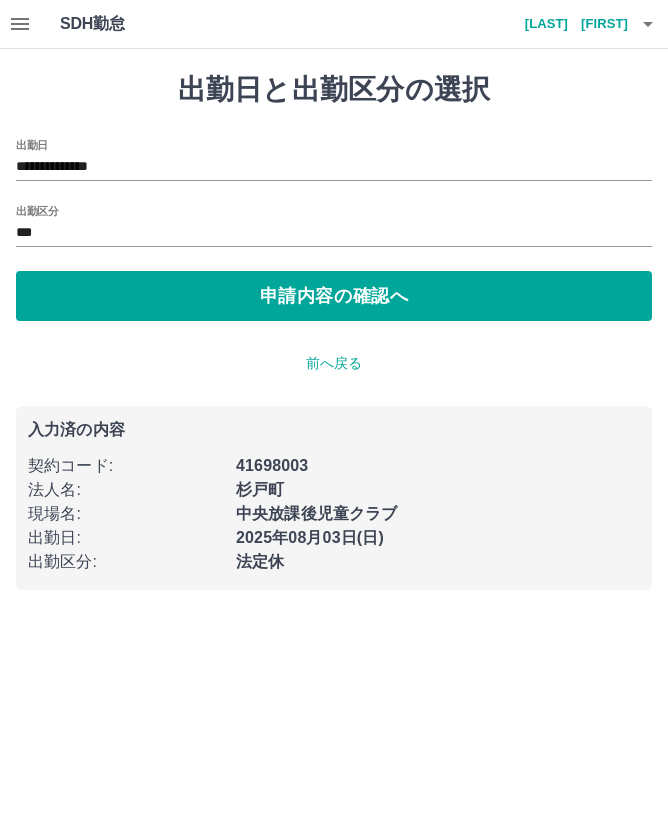 click on "申請内容の確認へ" at bounding box center (334, 296) 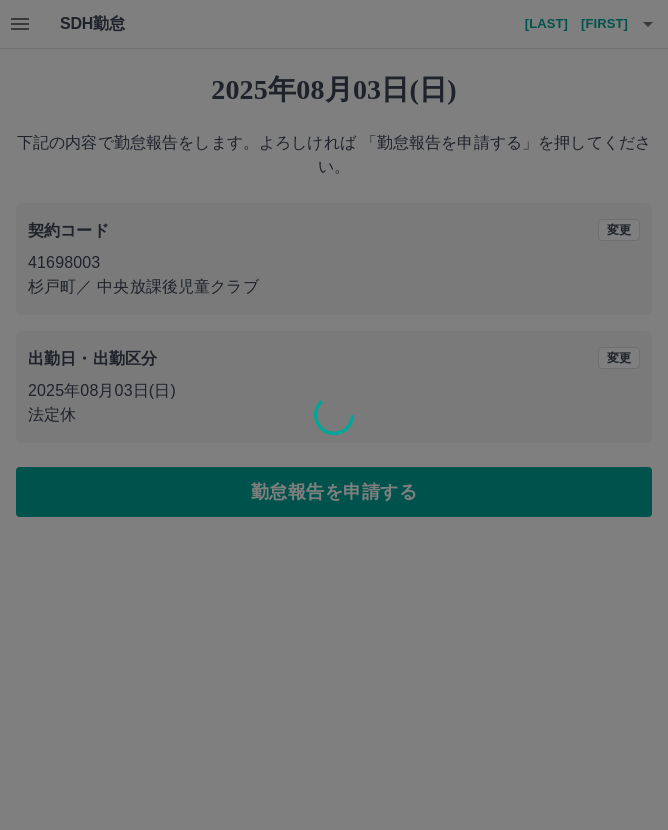 click at bounding box center (334, 415) 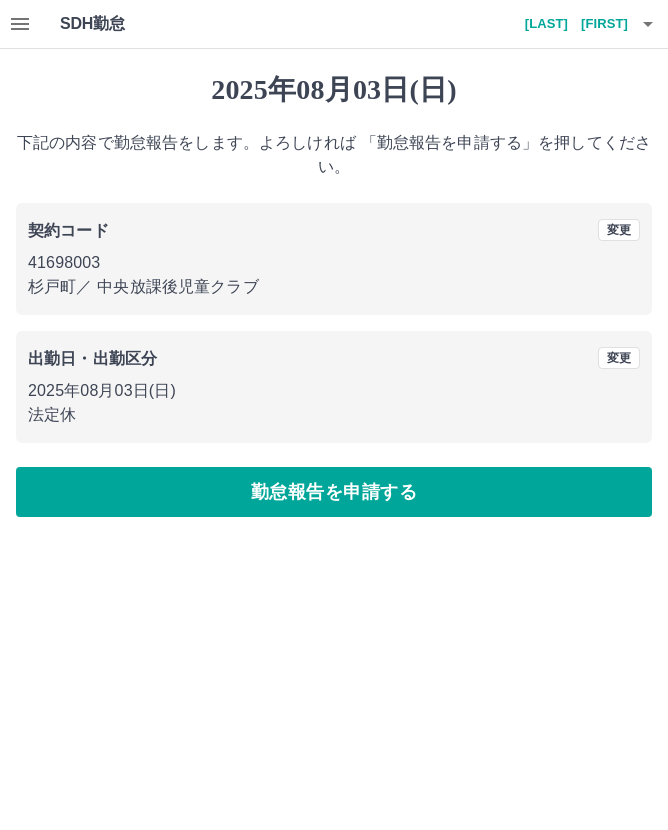 click on "勤怠報告を申請する" at bounding box center [334, 492] 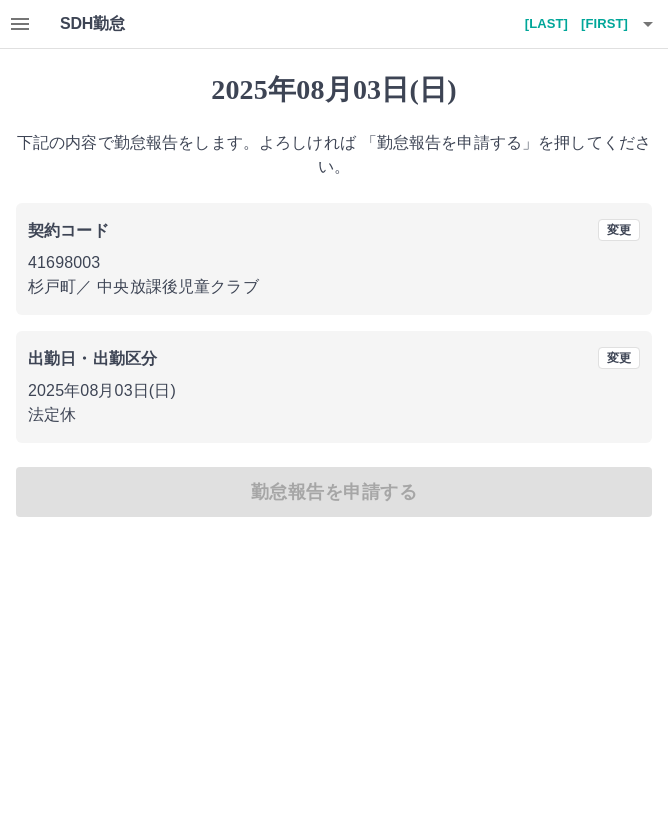 click on "2025年08月03日(日) 下記の内容で勤怠報告をします。よろしければ 「勤怠報告を申請する」を押してください。 契約コード 変更 41698003 杉戸町  ／   中央放課後児童クラブ 出勤日・出勤区分 変更 2025年08月03日(日) 法定休 勤怠報告を申請する" at bounding box center (334, 295) 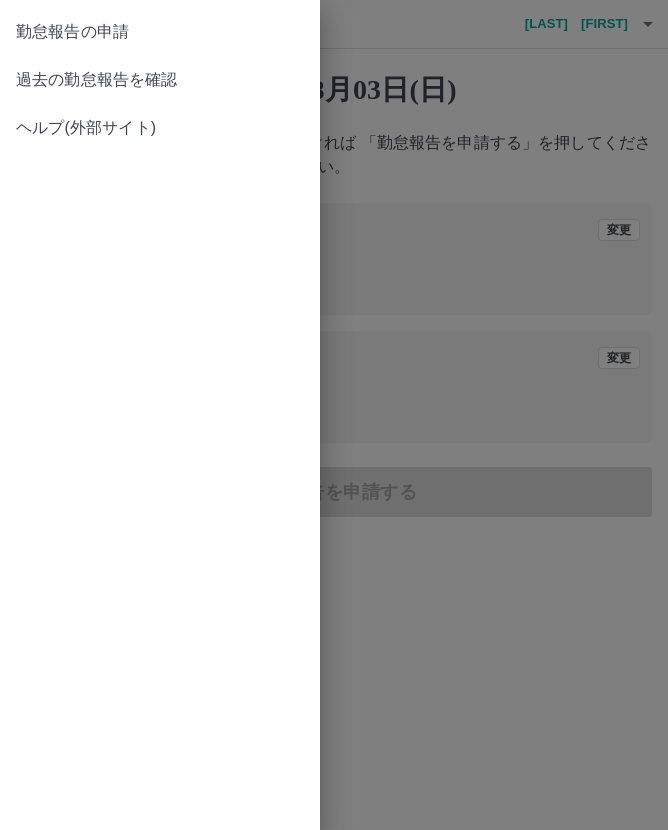 click on "勤怠報告の申請" at bounding box center (160, 32) 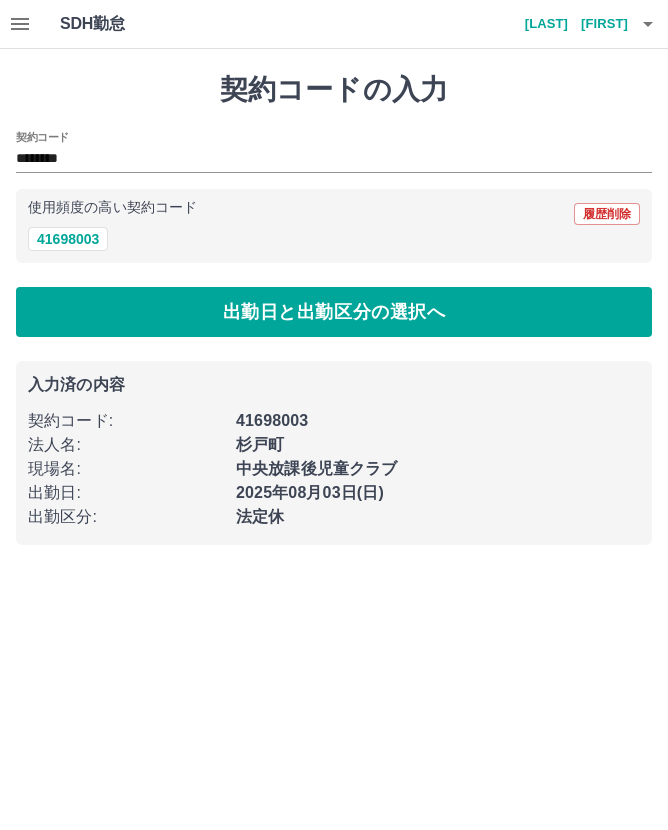 click at bounding box center [20, 24] 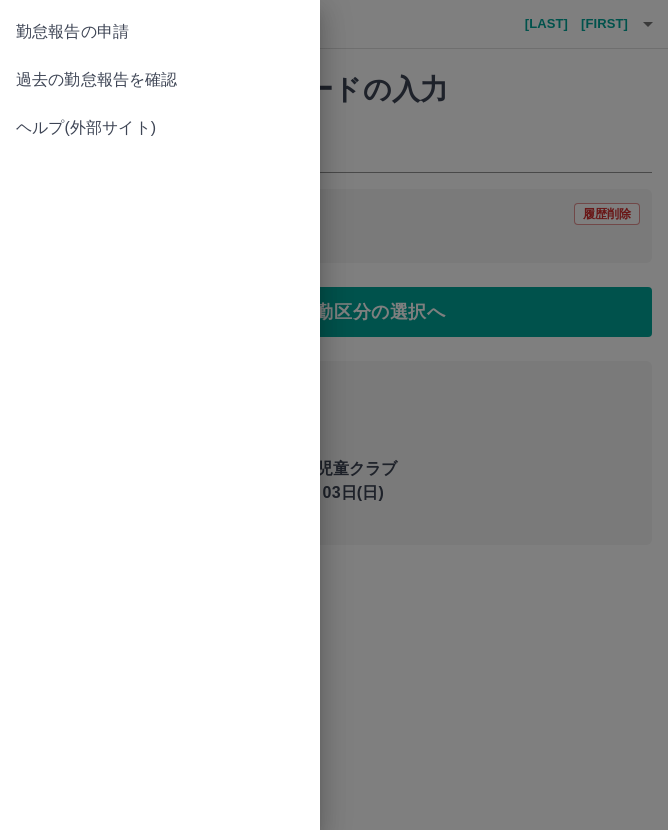 click on "過去の勤怠報告を確認" at bounding box center (160, 80) 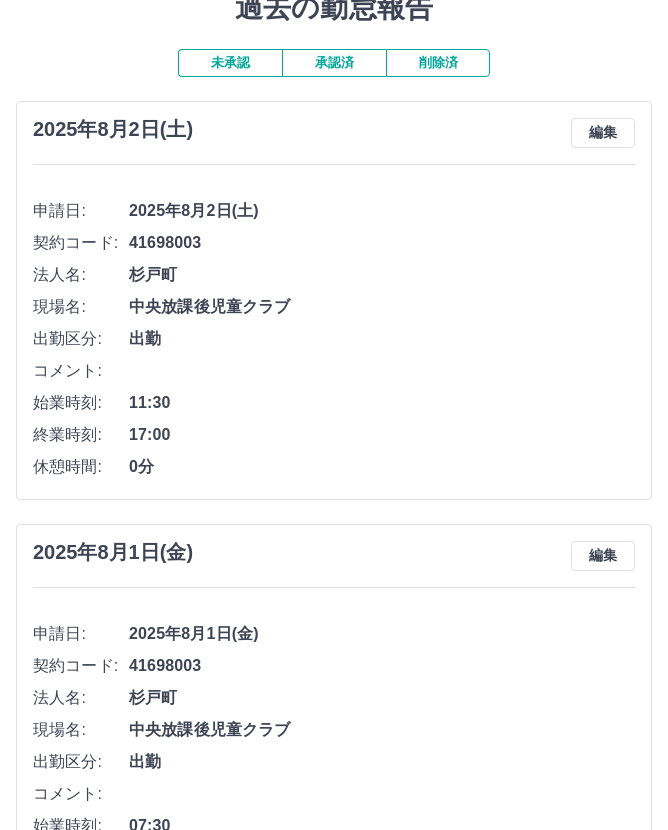 scroll, scrollTop: 0, scrollLeft: 0, axis: both 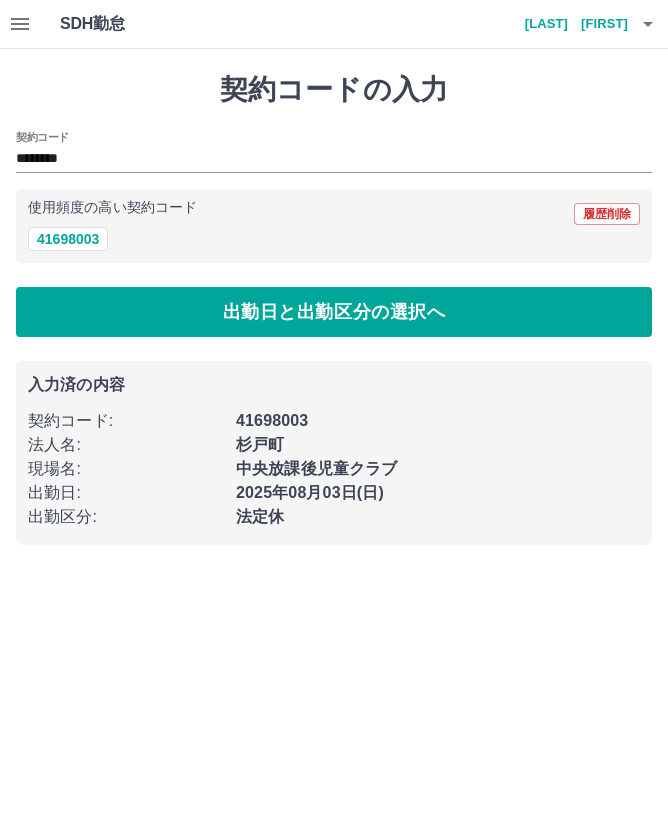 click on "出勤日と出勤区分の選択へ" at bounding box center (334, 312) 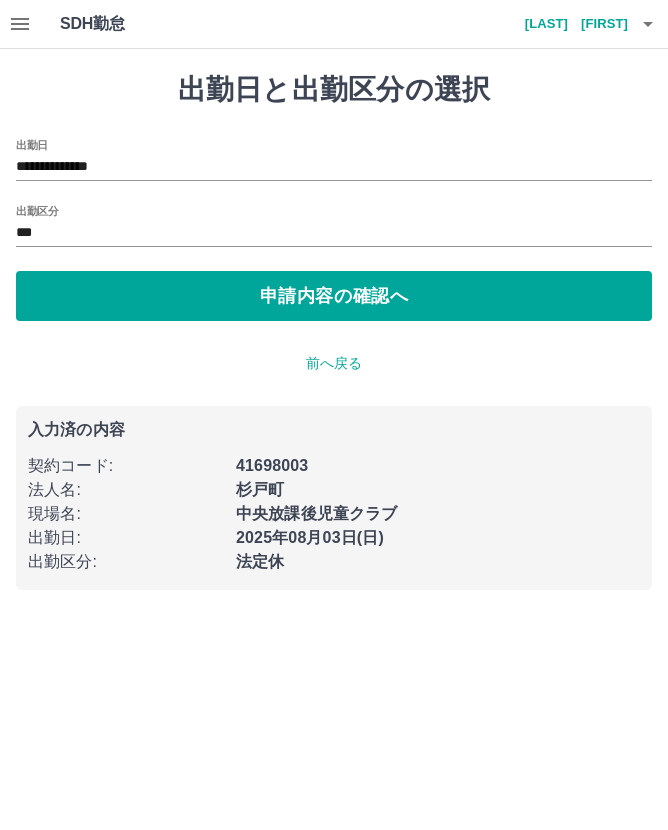 click on "申請内容の確認へ" at bounding box center (334, 296) 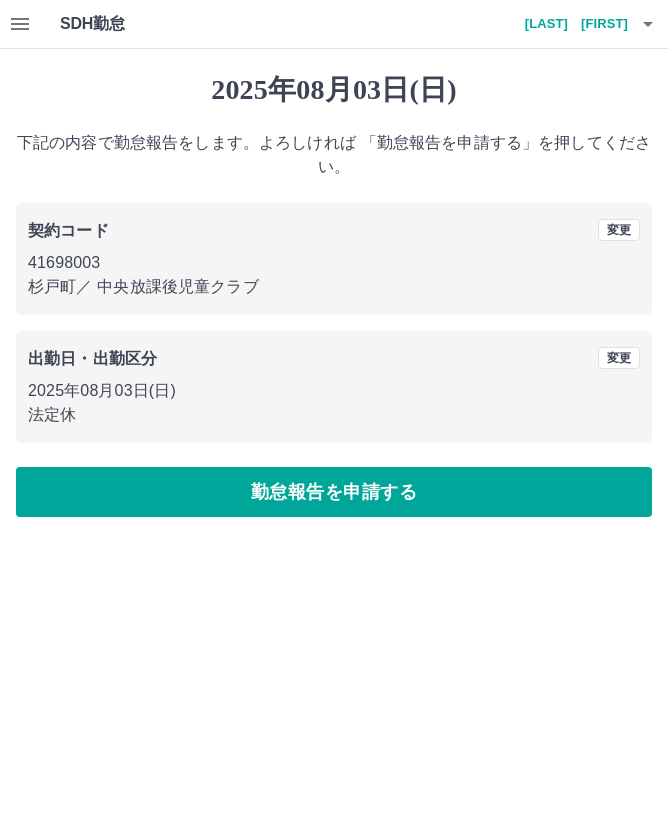 click on "勤怠報告を申請する" at bounding box center (334, 492) 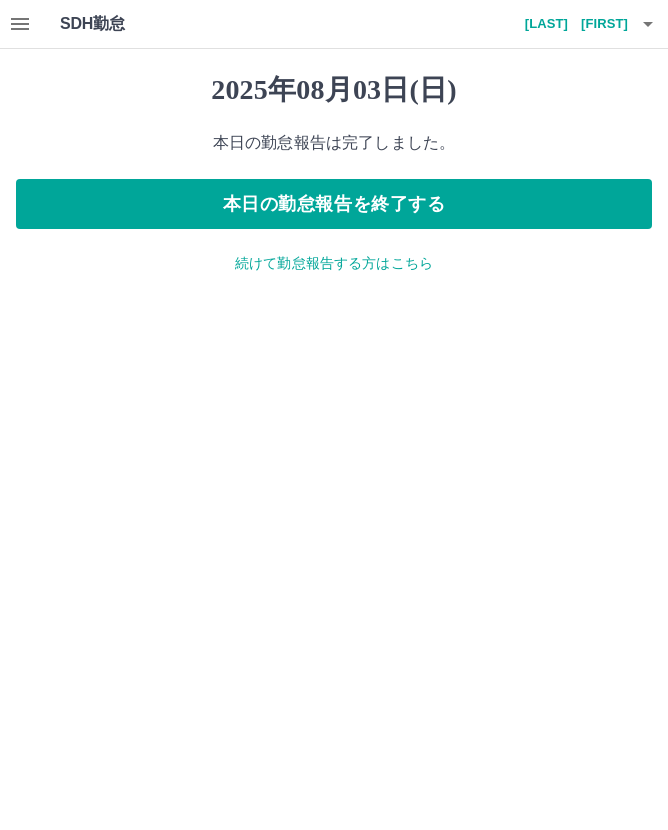 click on "本日の勤怠報告を終了する" at bounding box center (334, 204) 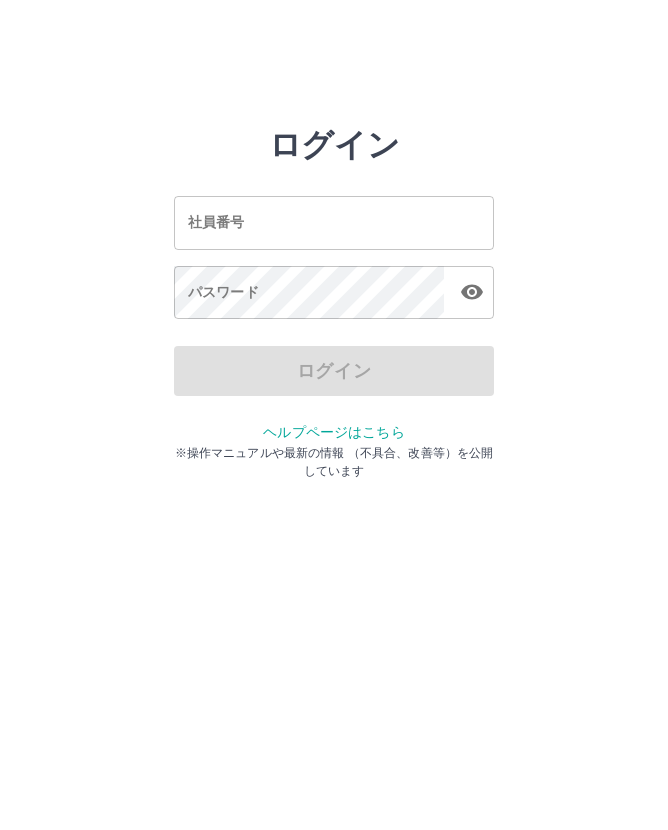 scroll, scrollTop: 0, scrollLeft: 0, axis: both 